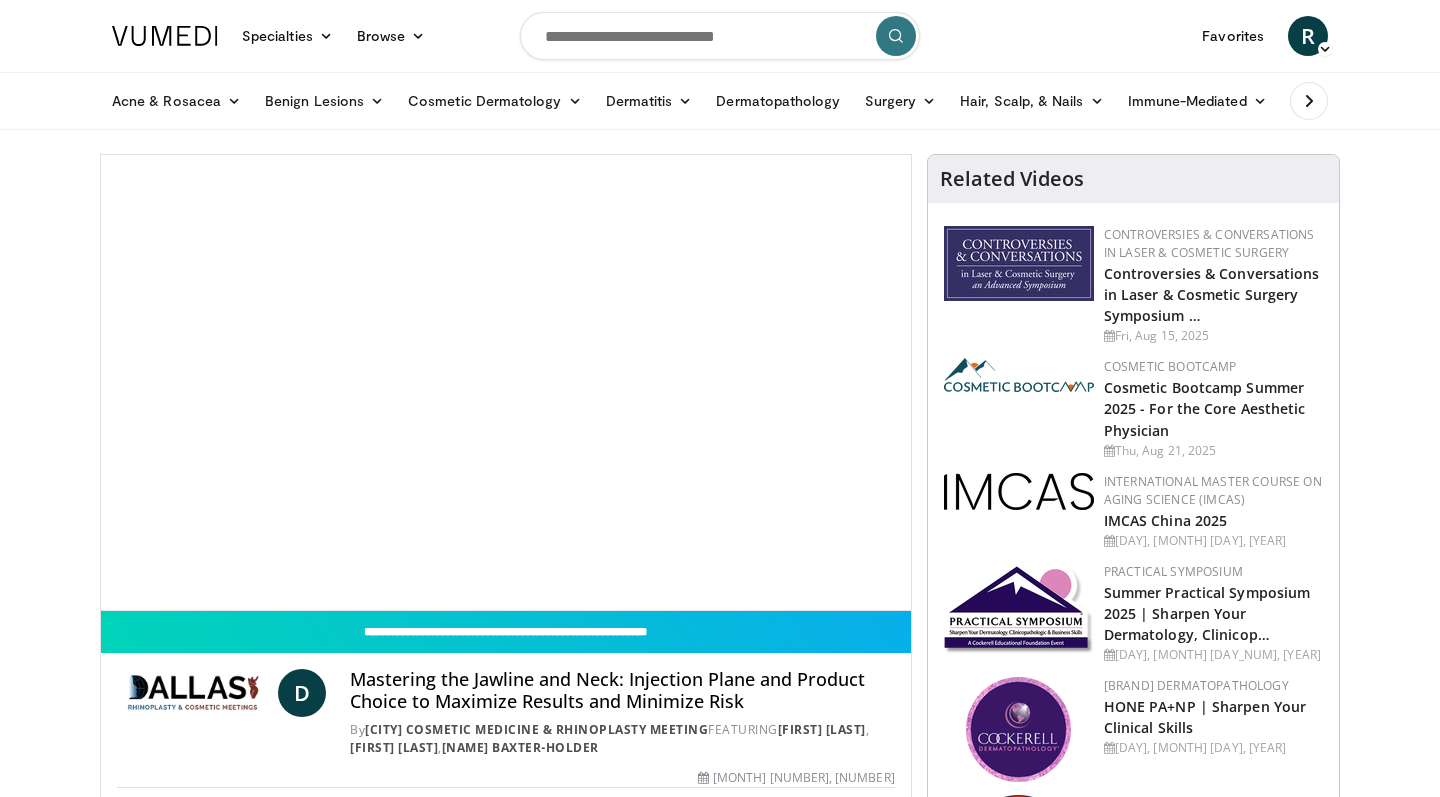 scroll, scrollTop: 0, scrollLeft: 0, axis: both 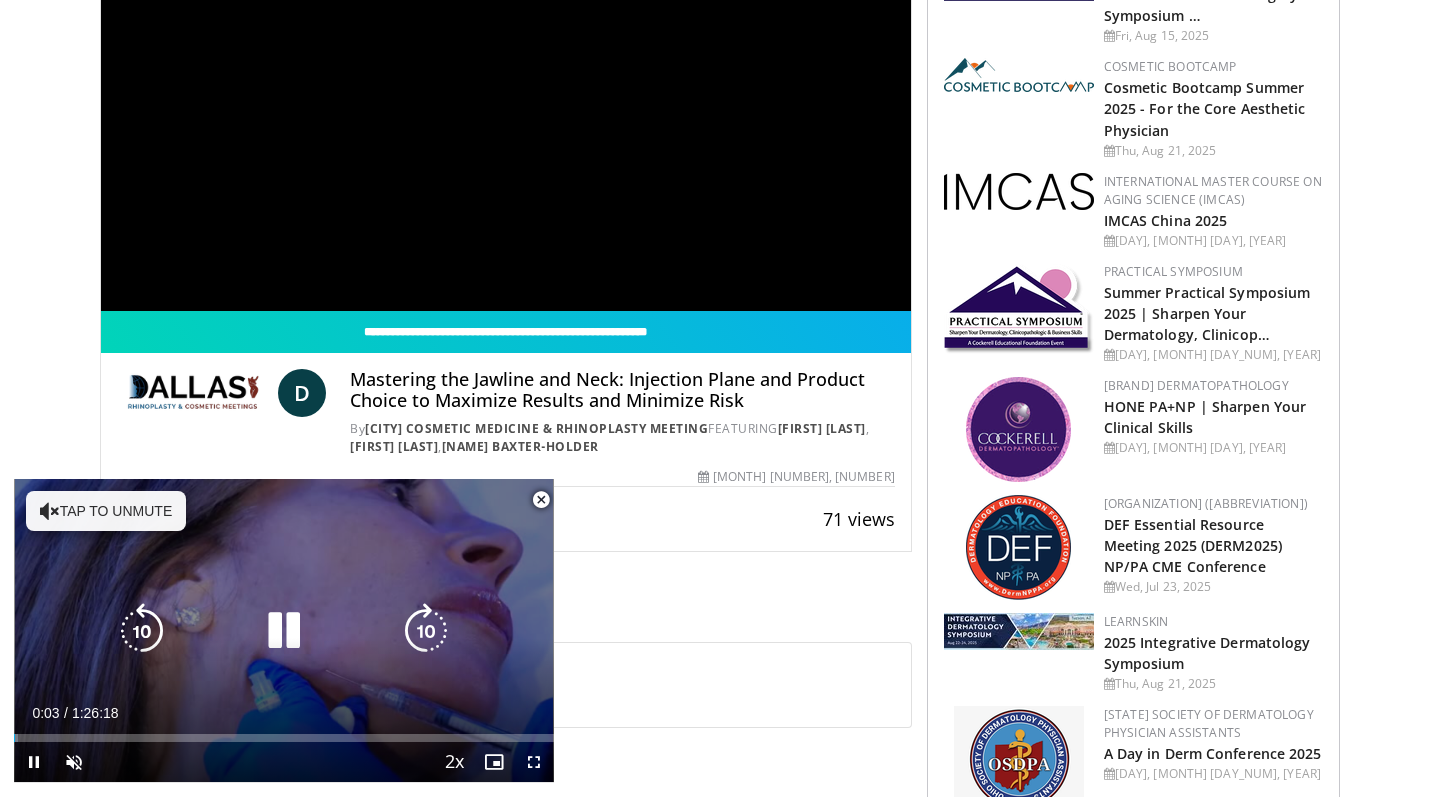 click on "Tap to unmute" at bounding box center (106, 511) 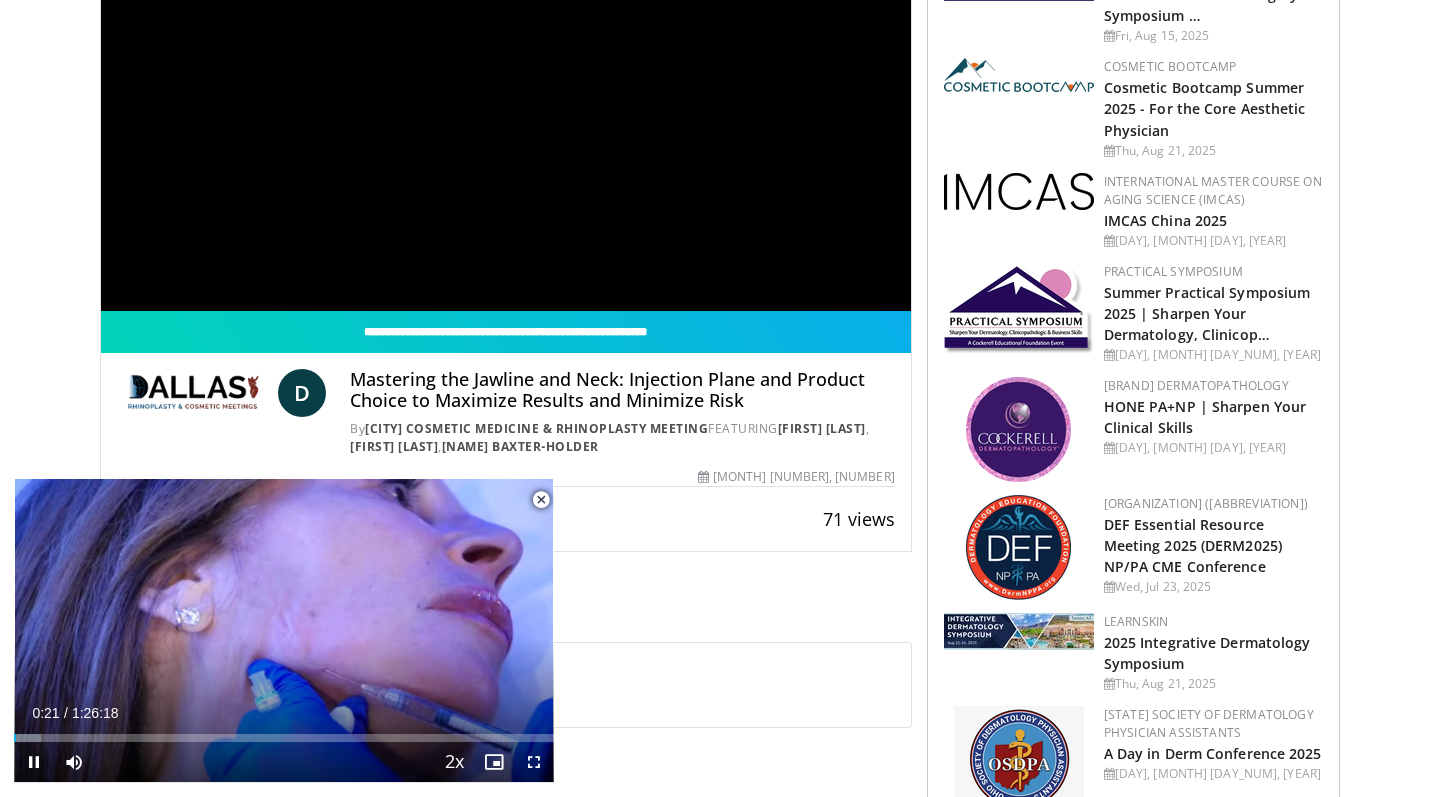 click at bounding box center [534, 762] 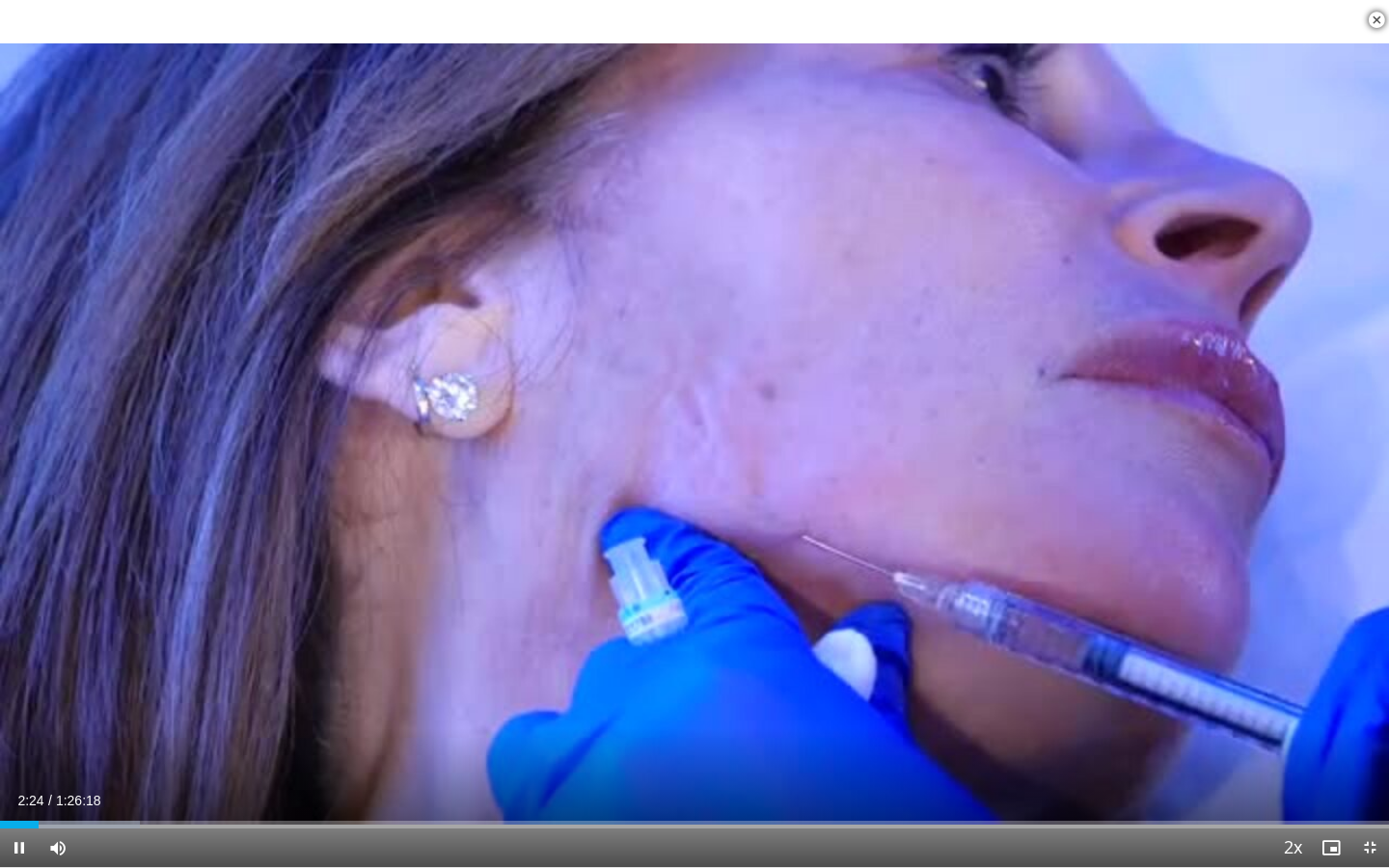 click at bounding box center [19, 848] 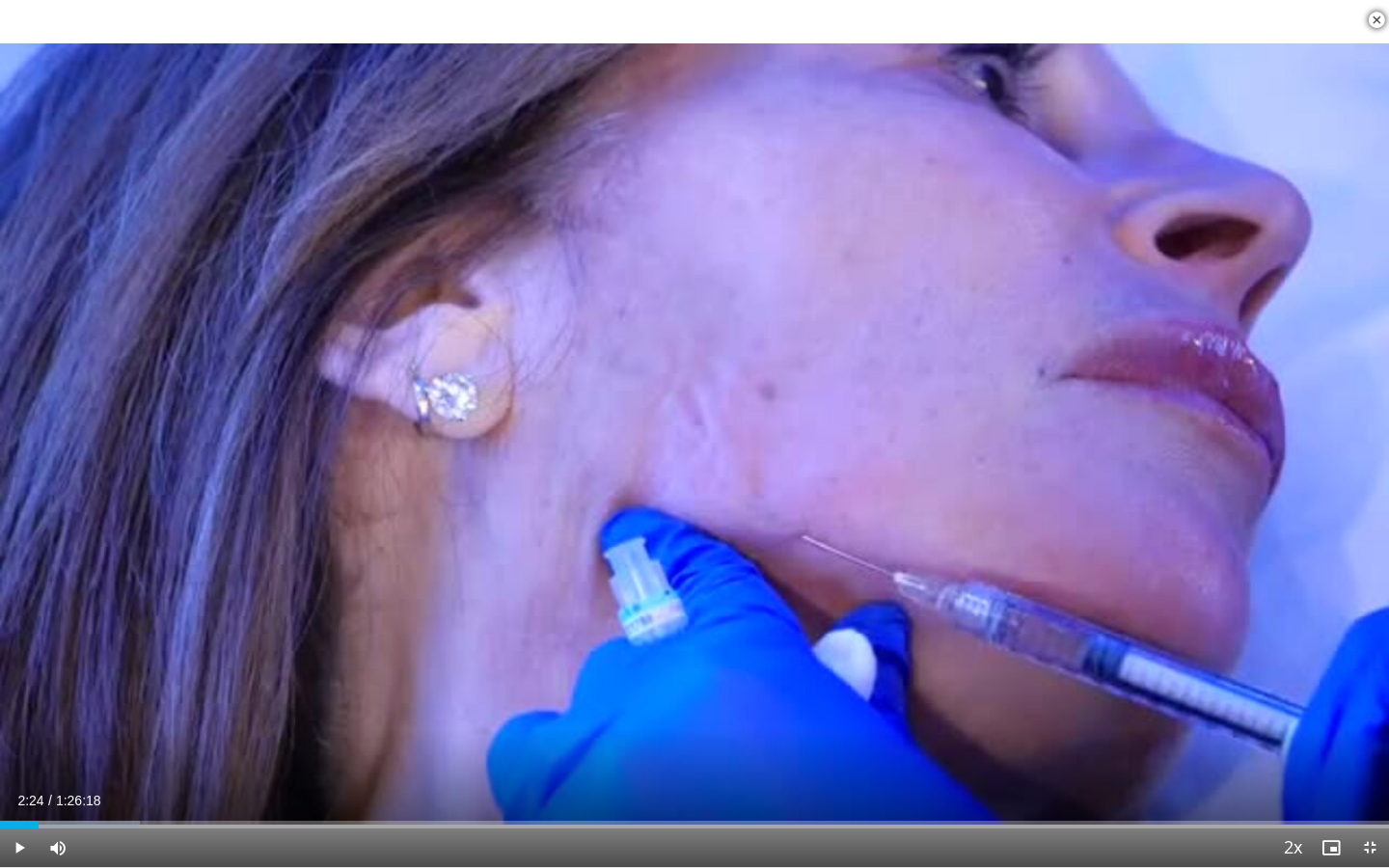 click at bounding box center (19, 848) 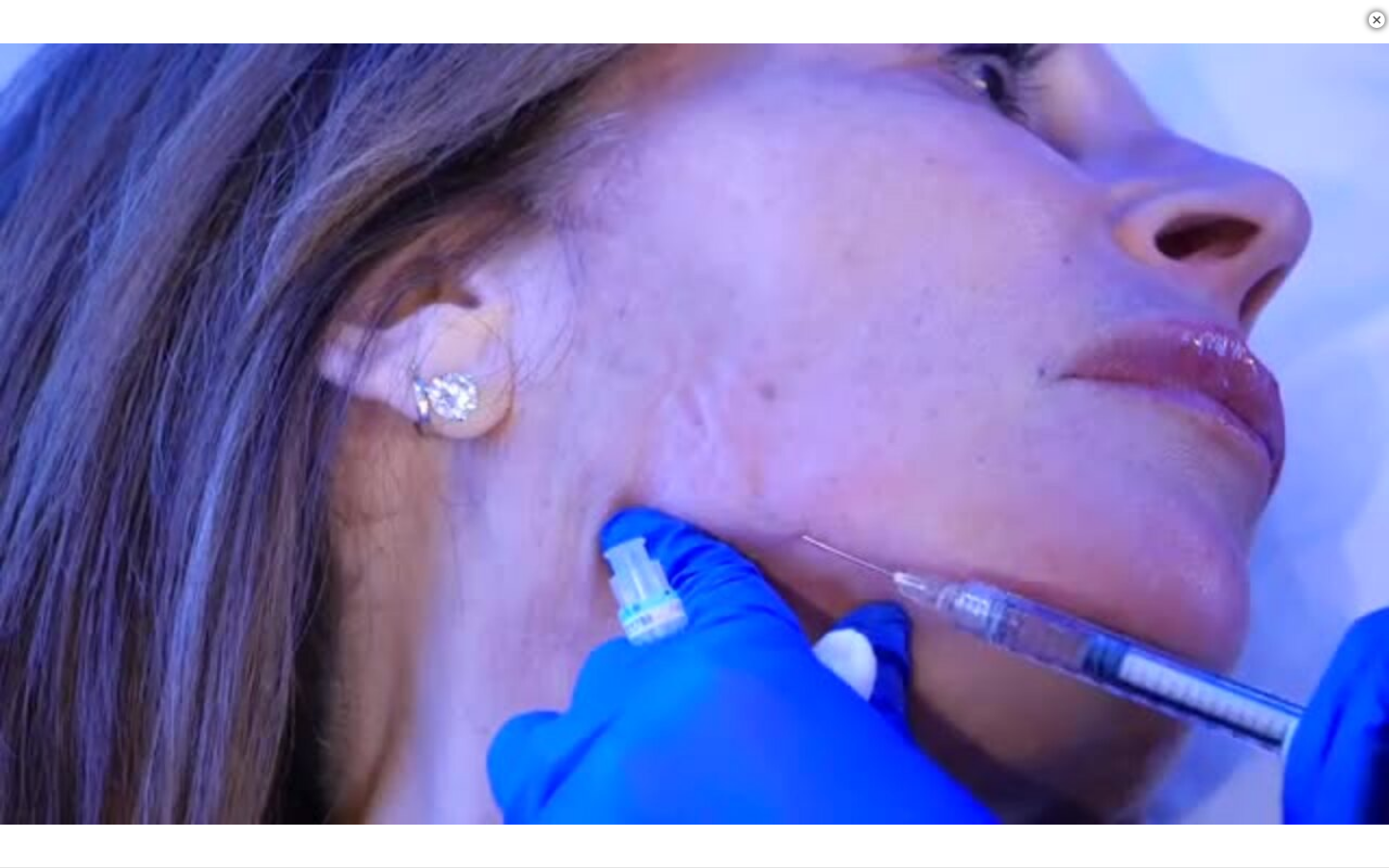 click on "10 seconds
Tap to unmute" at bounding box center [694, 433] 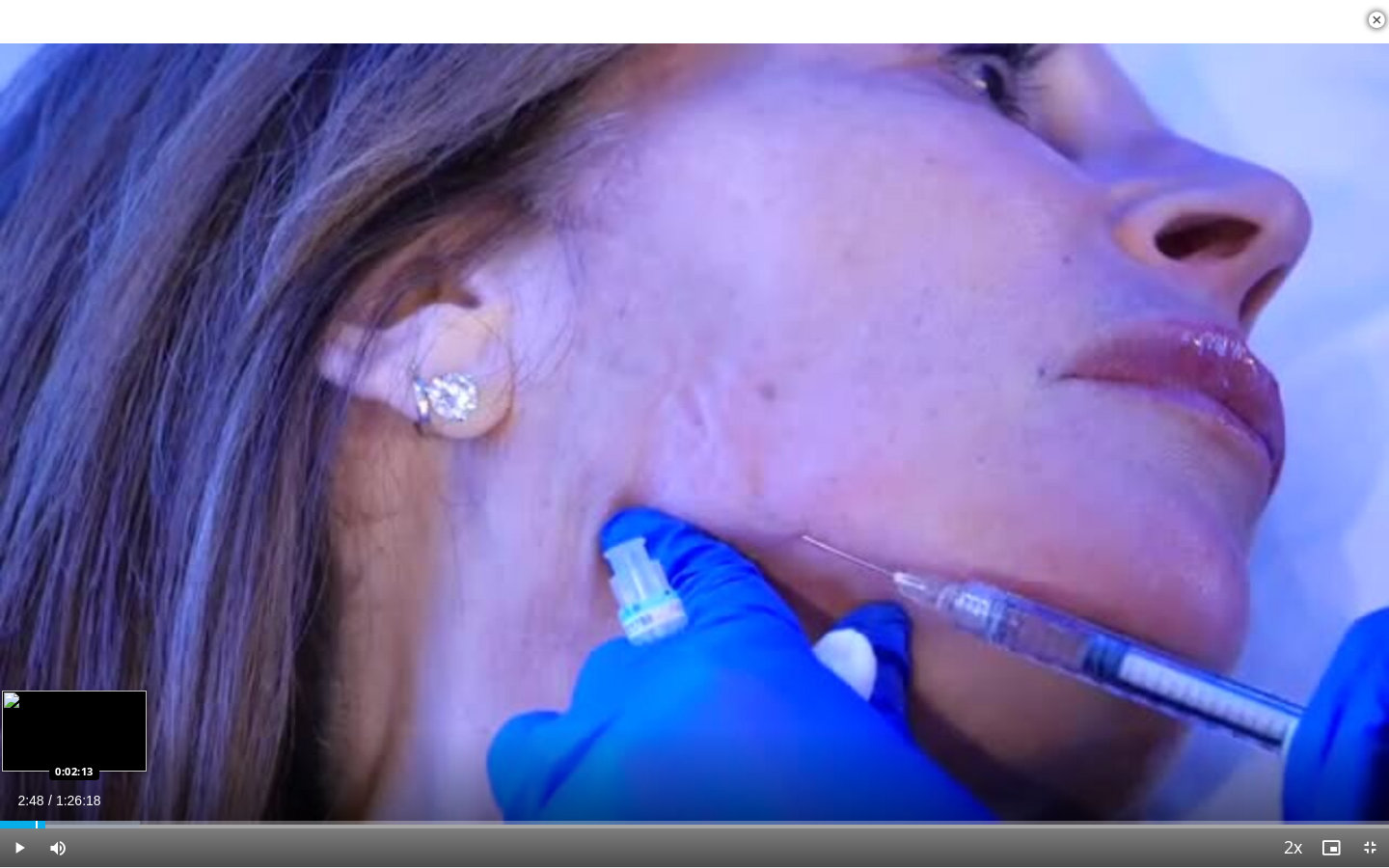 click at bounding box center [37, 825] 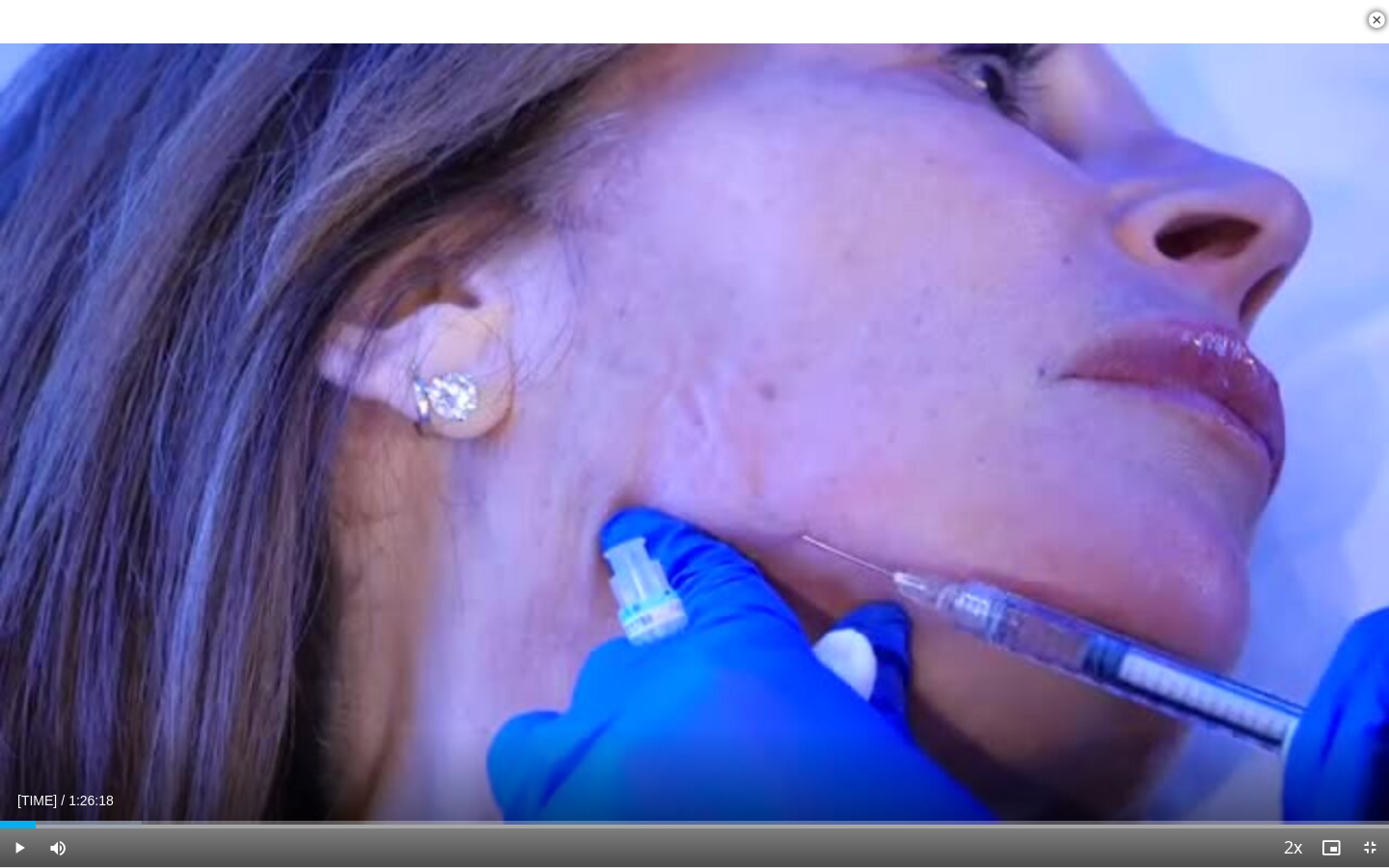 click at bounding box center [19, 848] 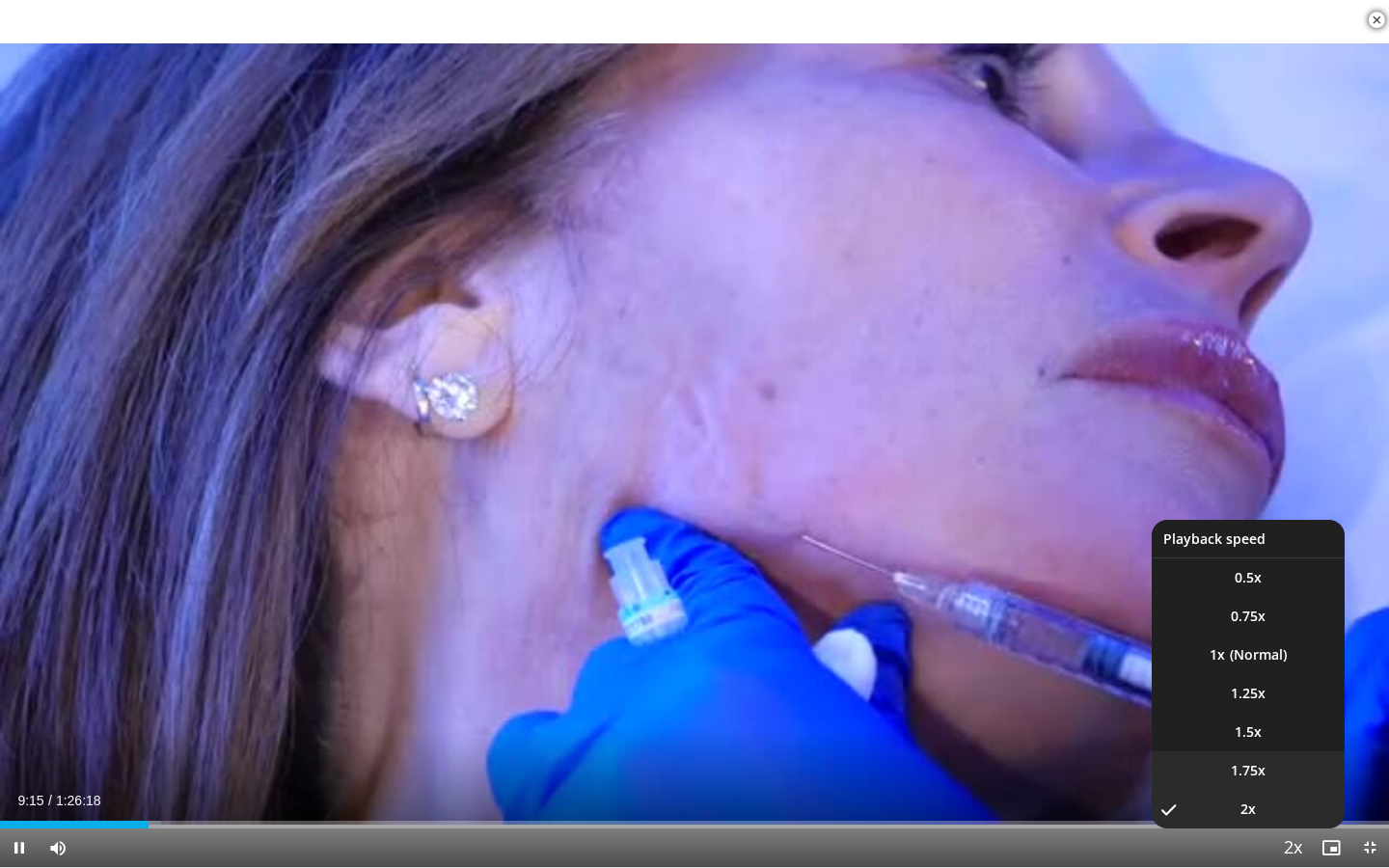 click on "1.75x" at bounding box center [1248, 771] 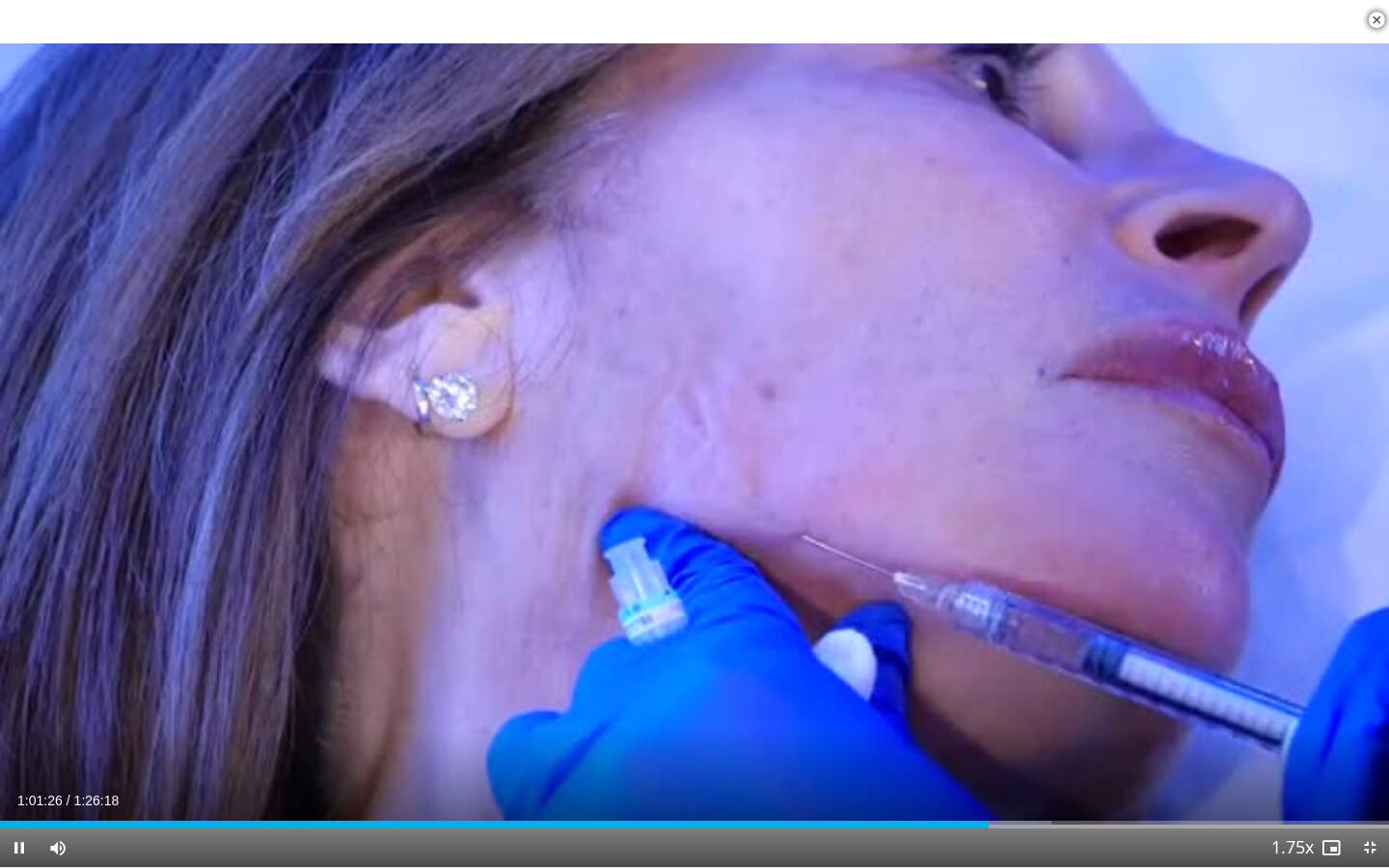 click on "**********" at bounding box center (694, 434) 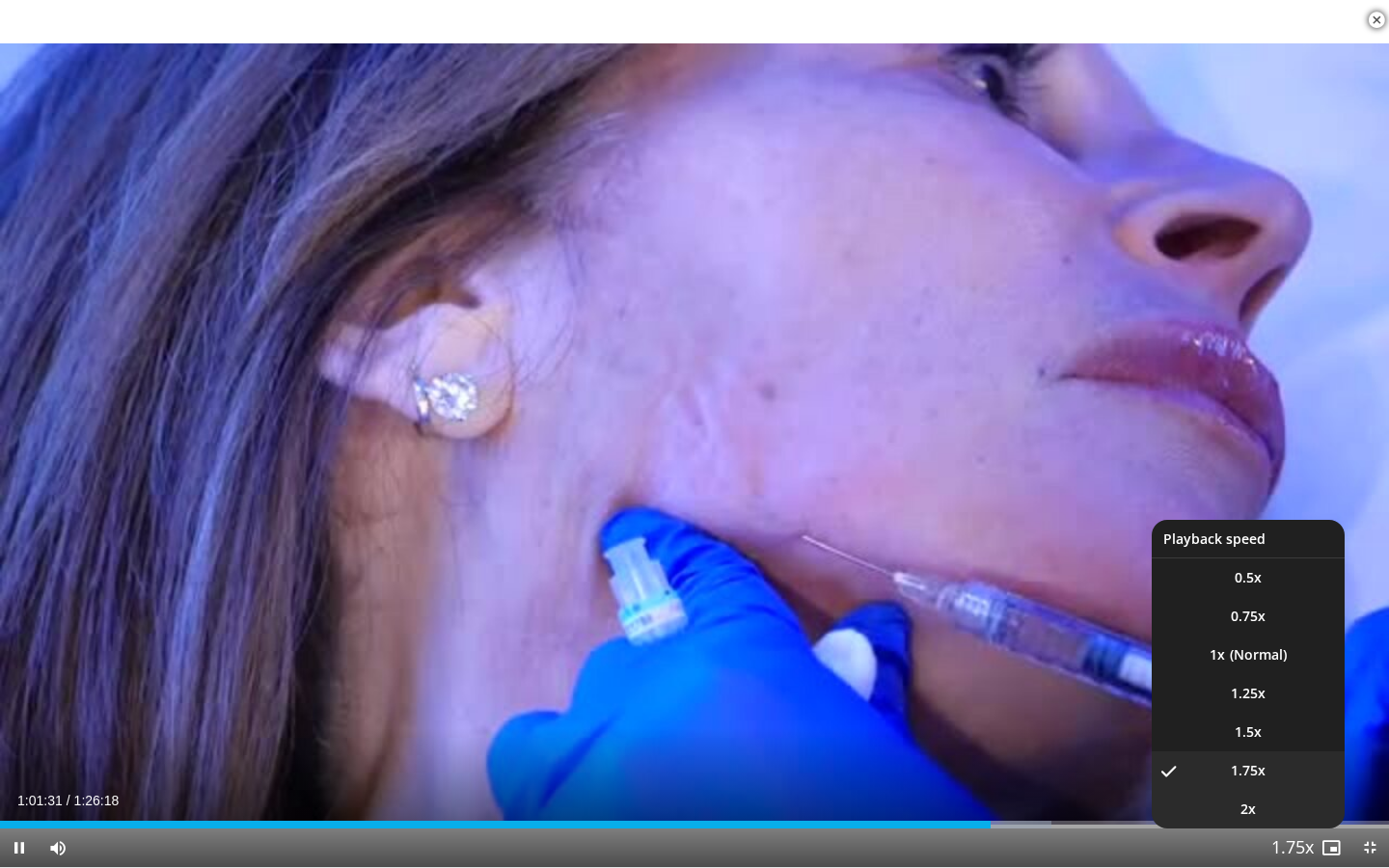 click on "2x" at bounding box center [1248, 809] 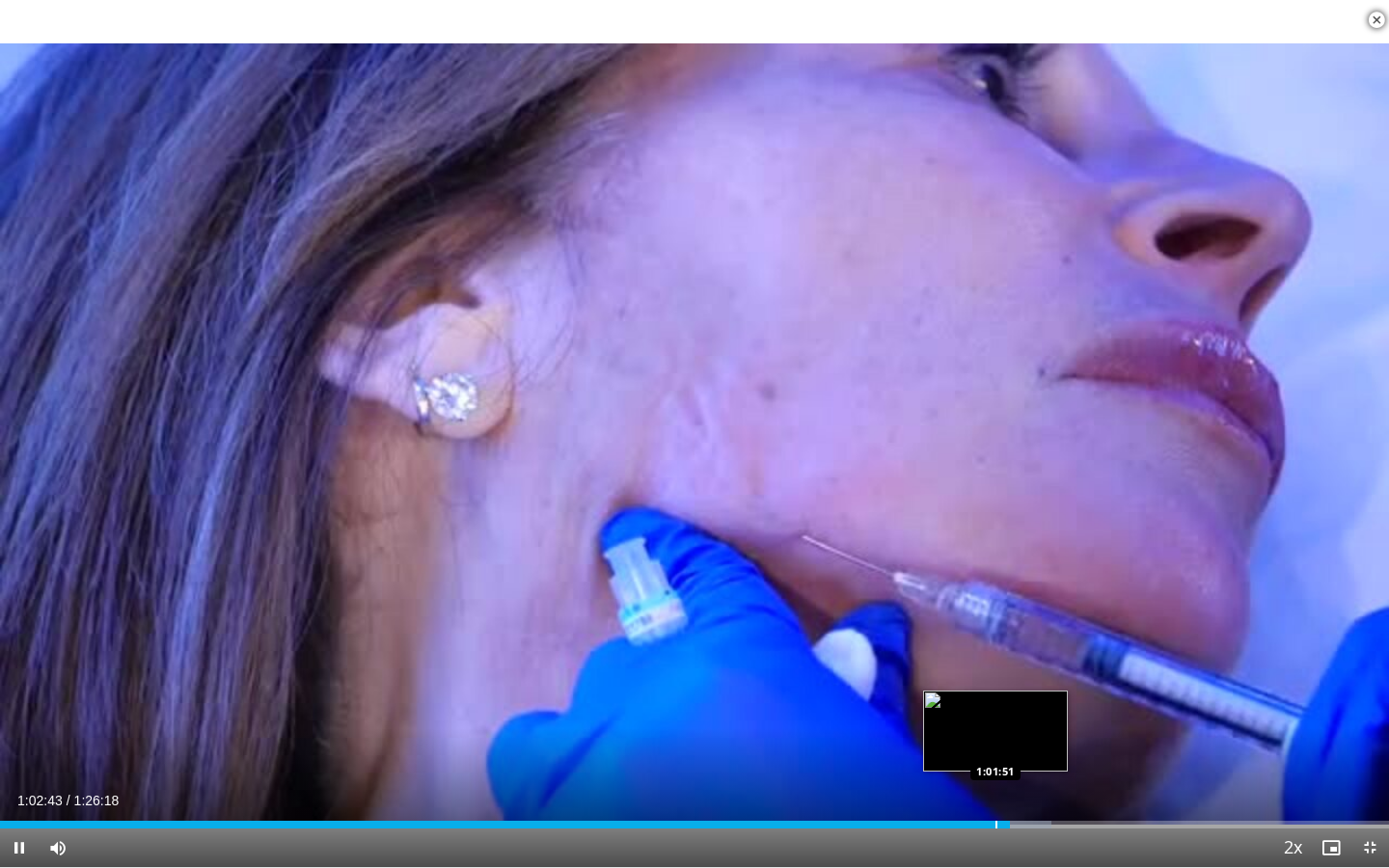 click at bounding box center [996, 825] 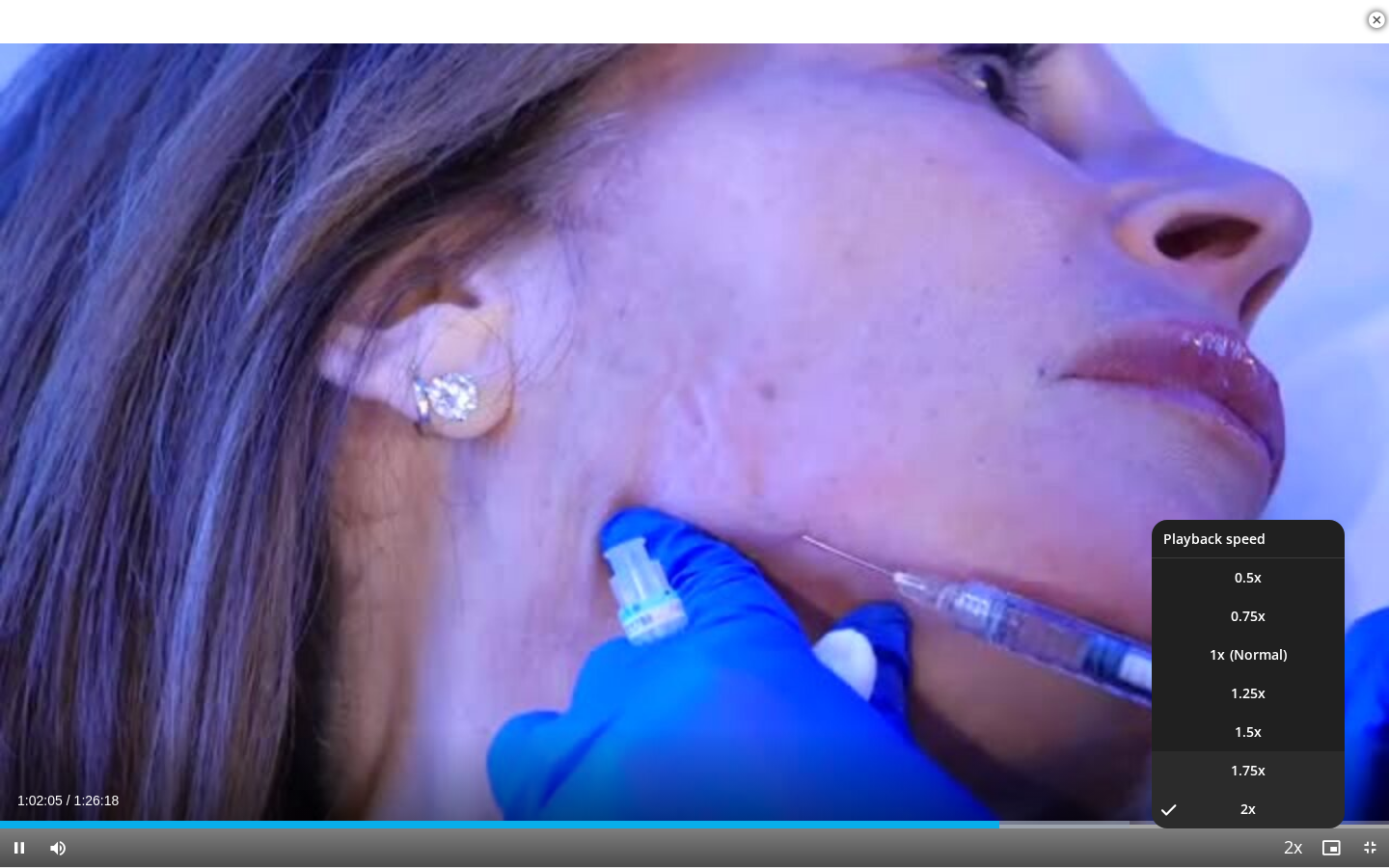 click on "1.75x" at bounding box center [1248, 771] 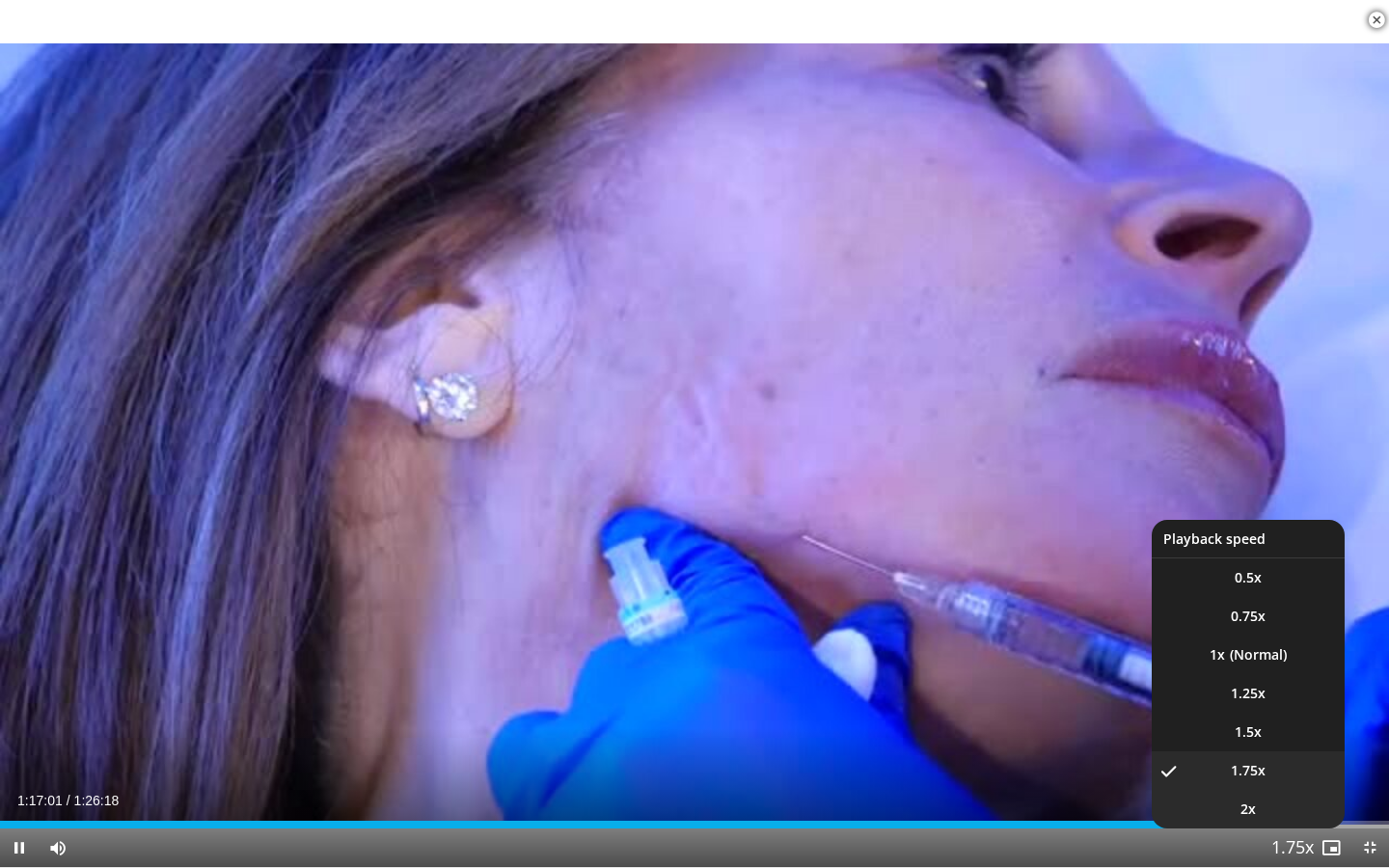 click on "2x" at bounding box center (1248, 809) 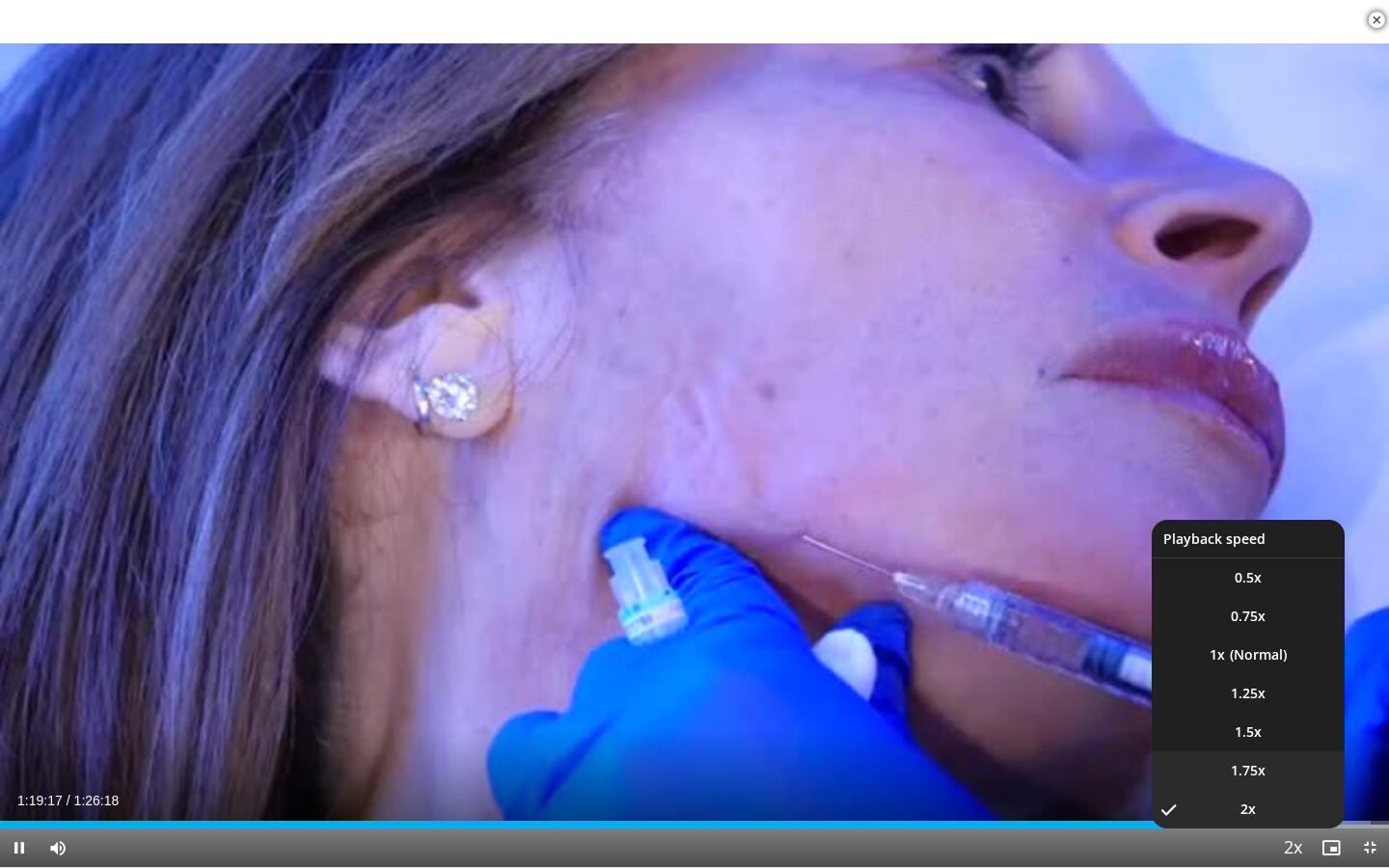 click on "1.75x" at bounding box center (1248, 578) 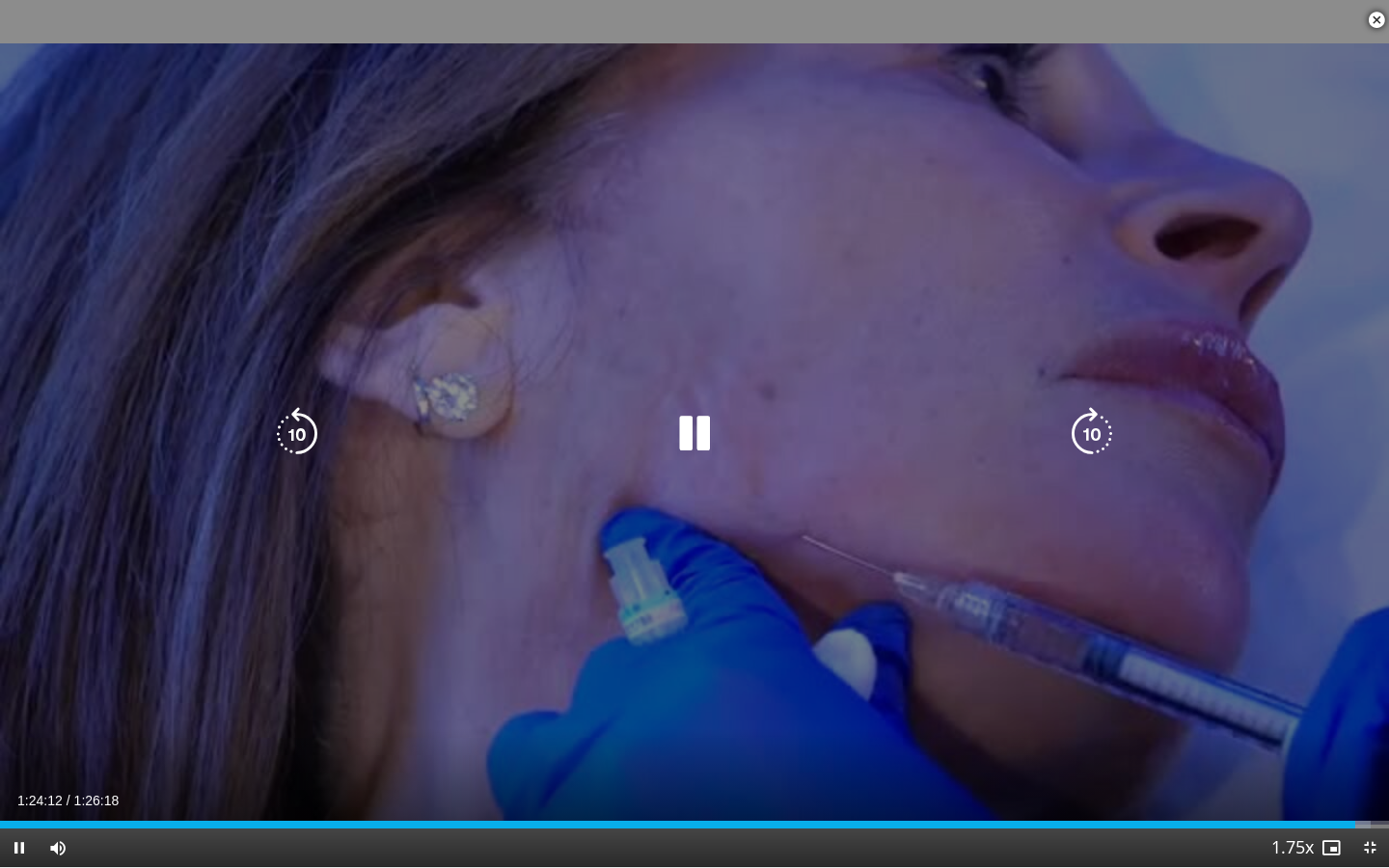click at bounding box center (694, 434) 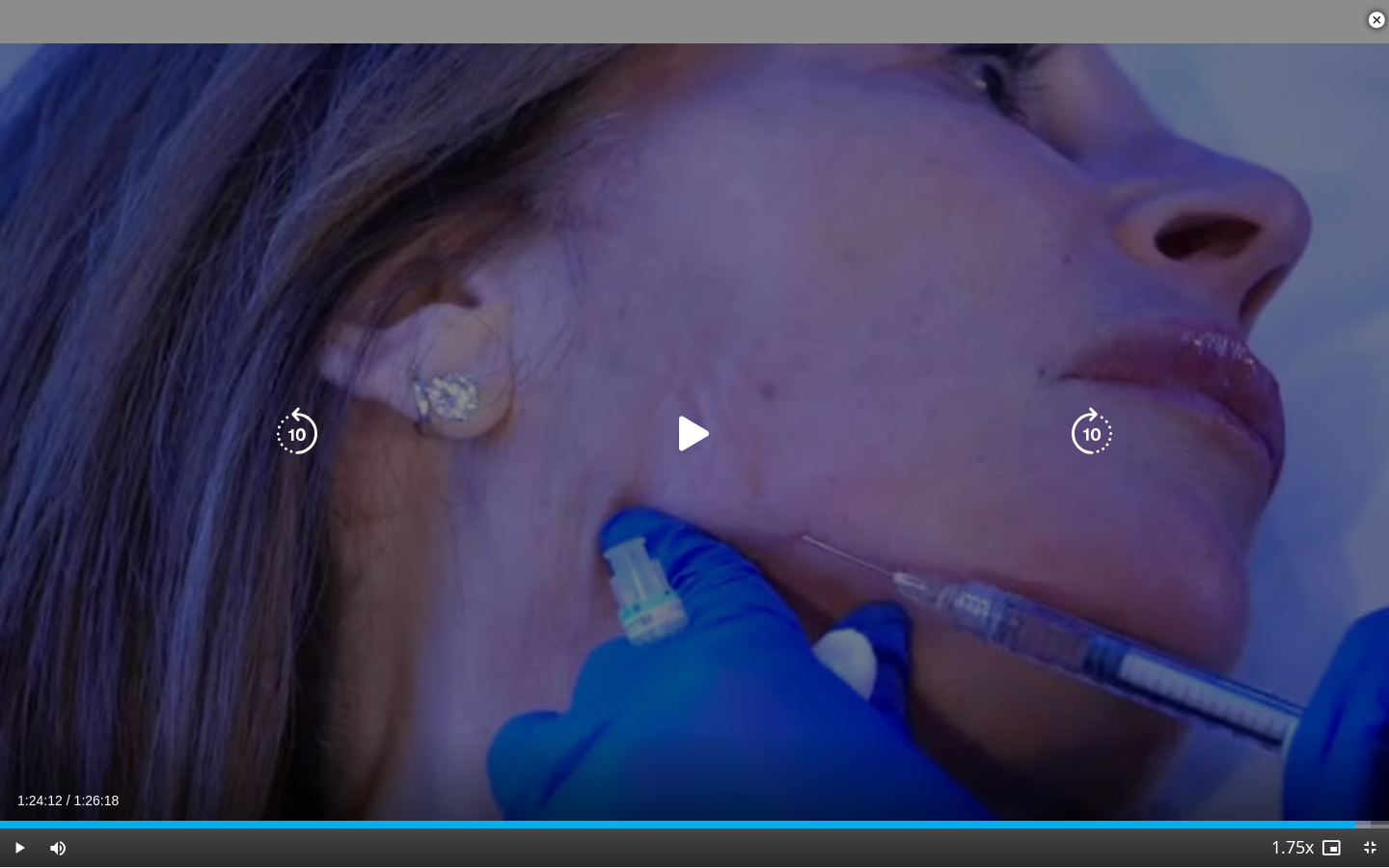 click at bounding box center [694, 434] 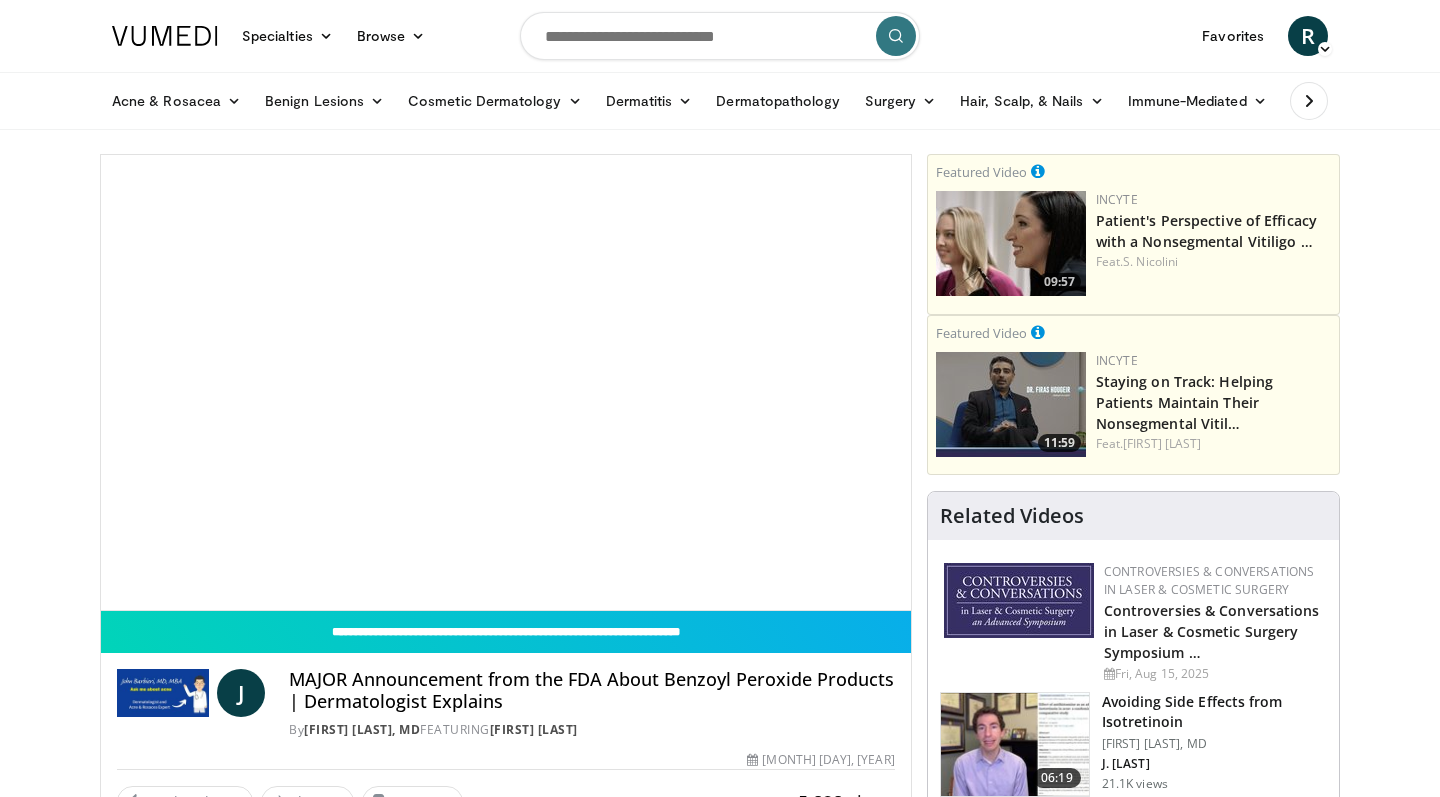 scroll, scrollTop: 0, scrollLeft: 0, axis: both 